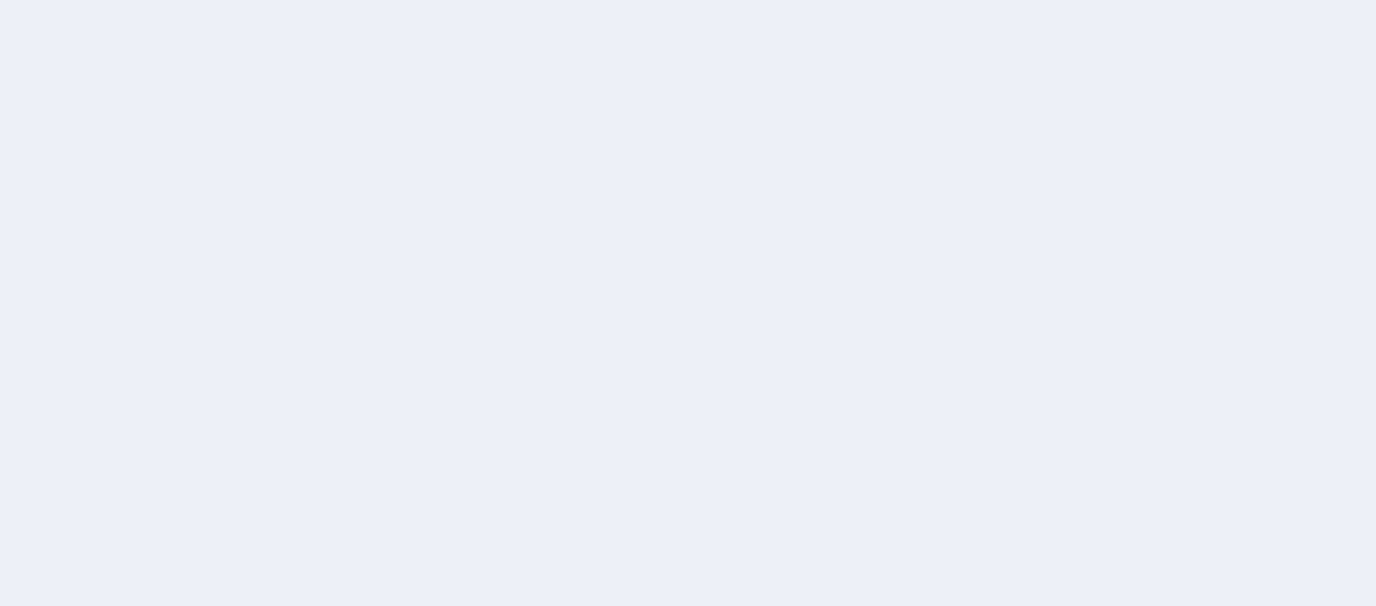scroll, scrollTop: 0, scrollLeft: 0, axis: both 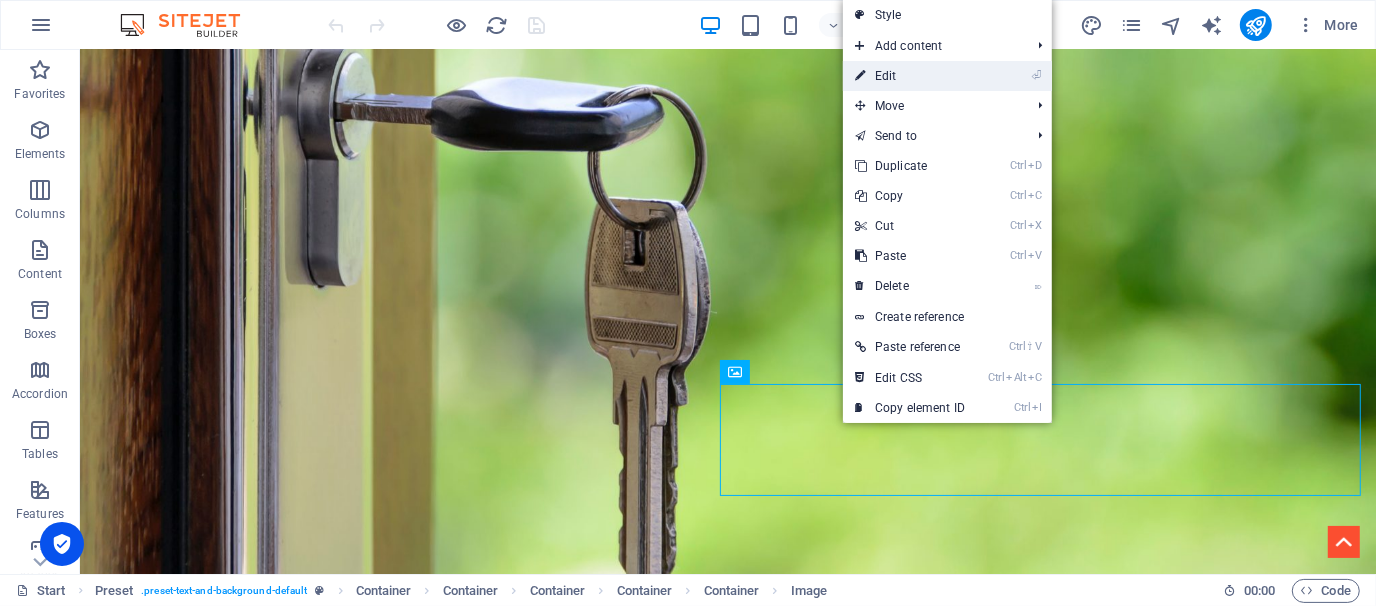 click on "⏎  Edit" at bounding box center (910, 76) 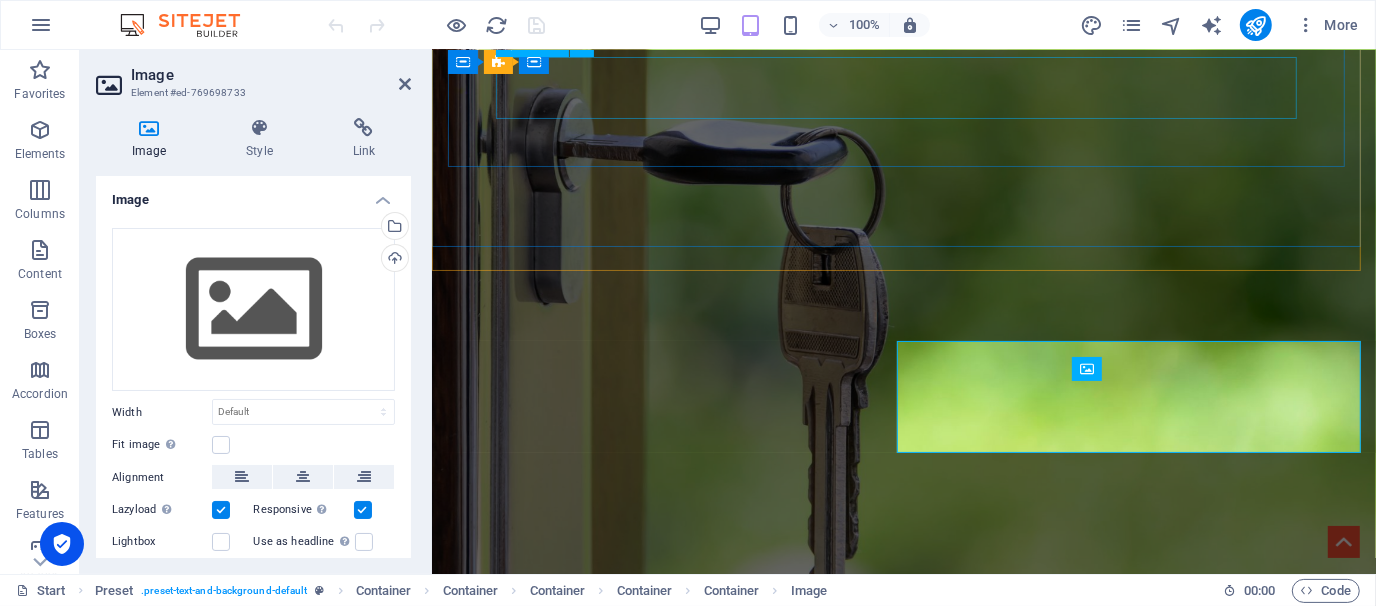 scroll, scrollTop: 804, scrollLeft: 0, axis: vertical 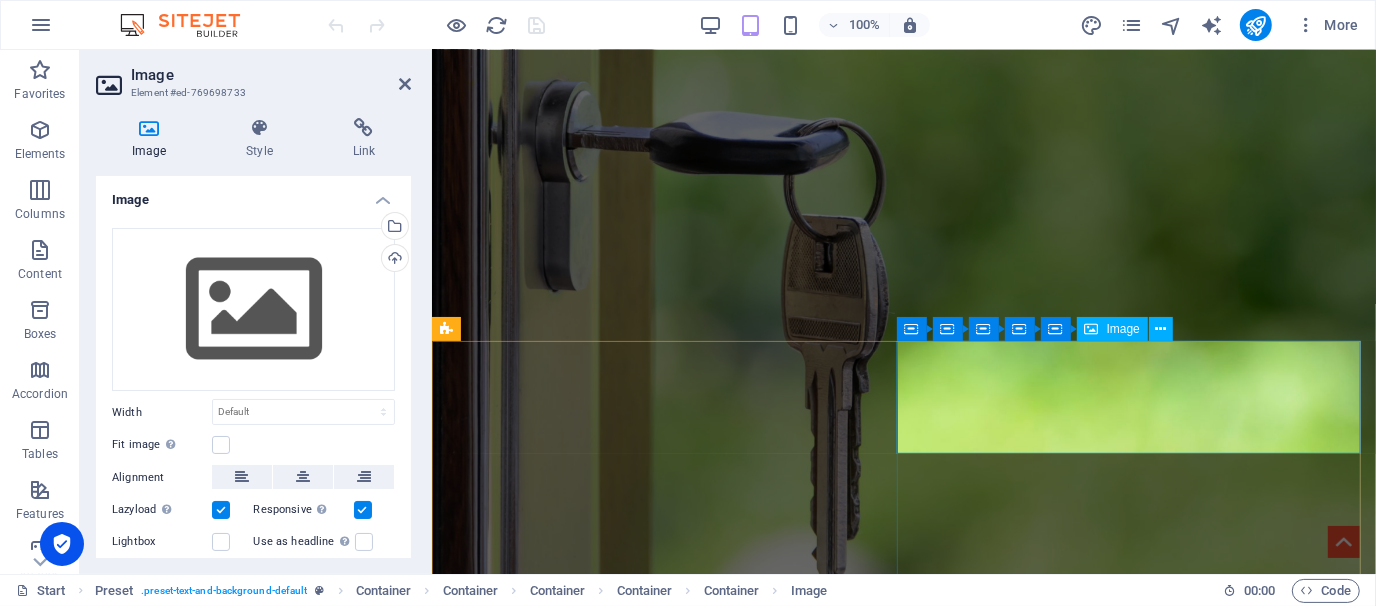 click at bounding box center (903, 2704) 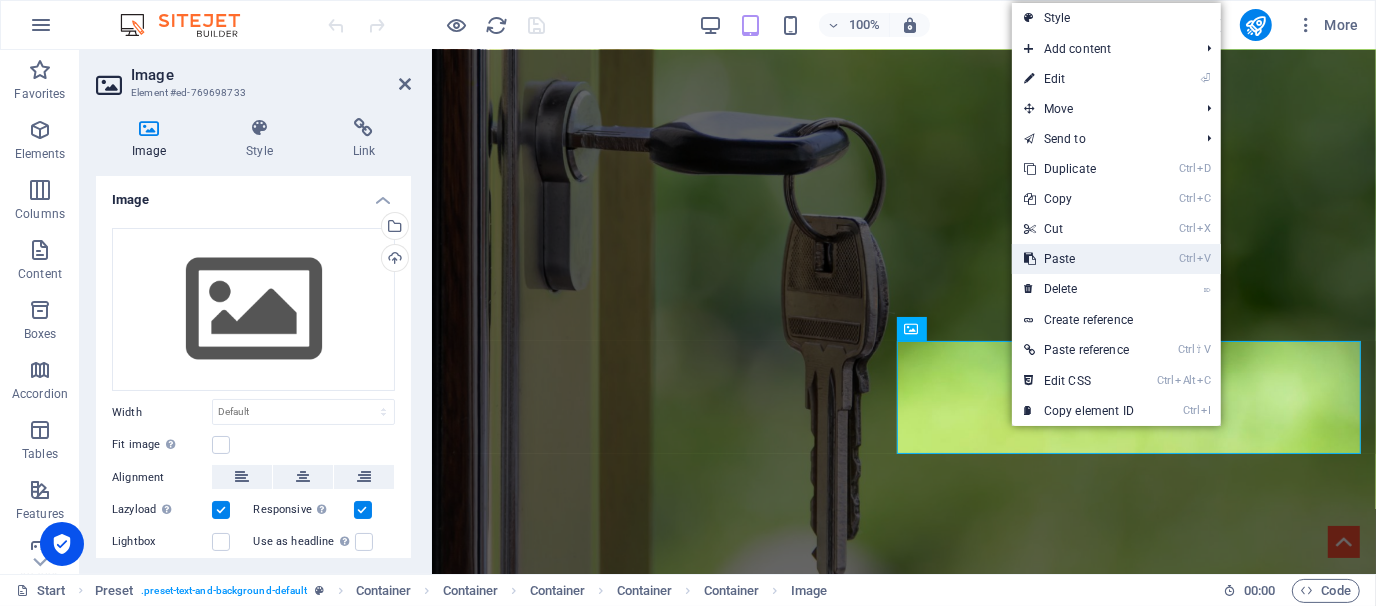 click on "Ctrl V  Paste" at bounding box center (1079, 259) 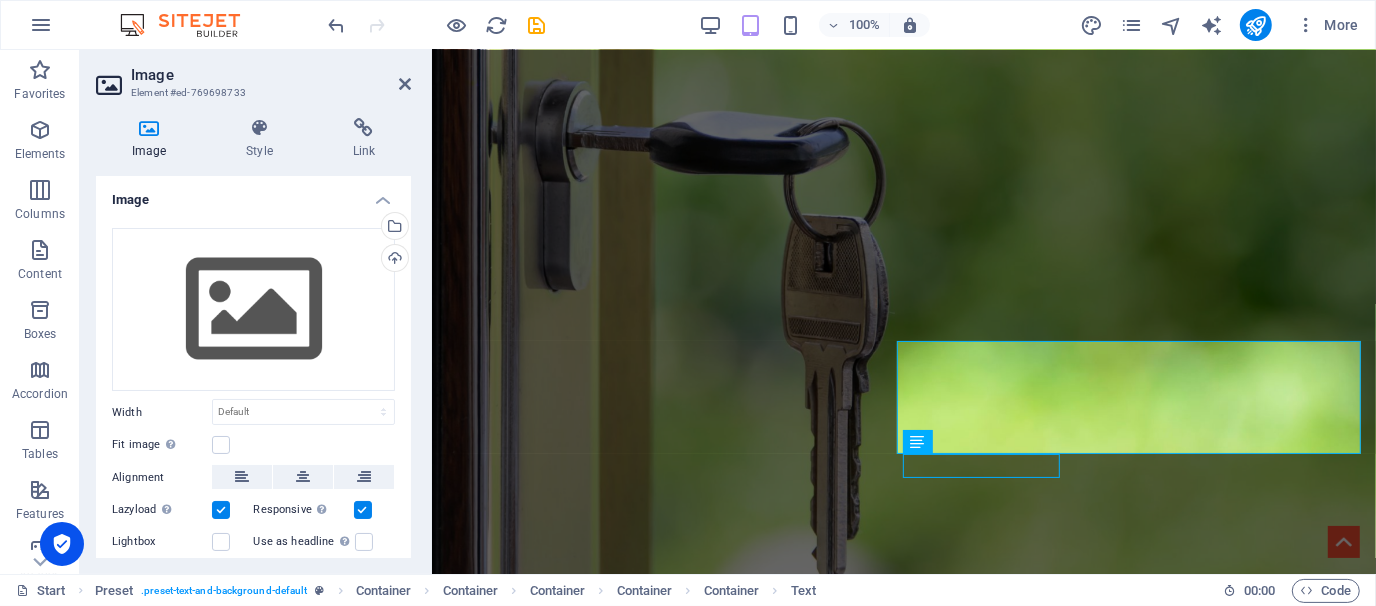 scroll, scrollTop: 803, scrollLeft: 0, axis: vertical 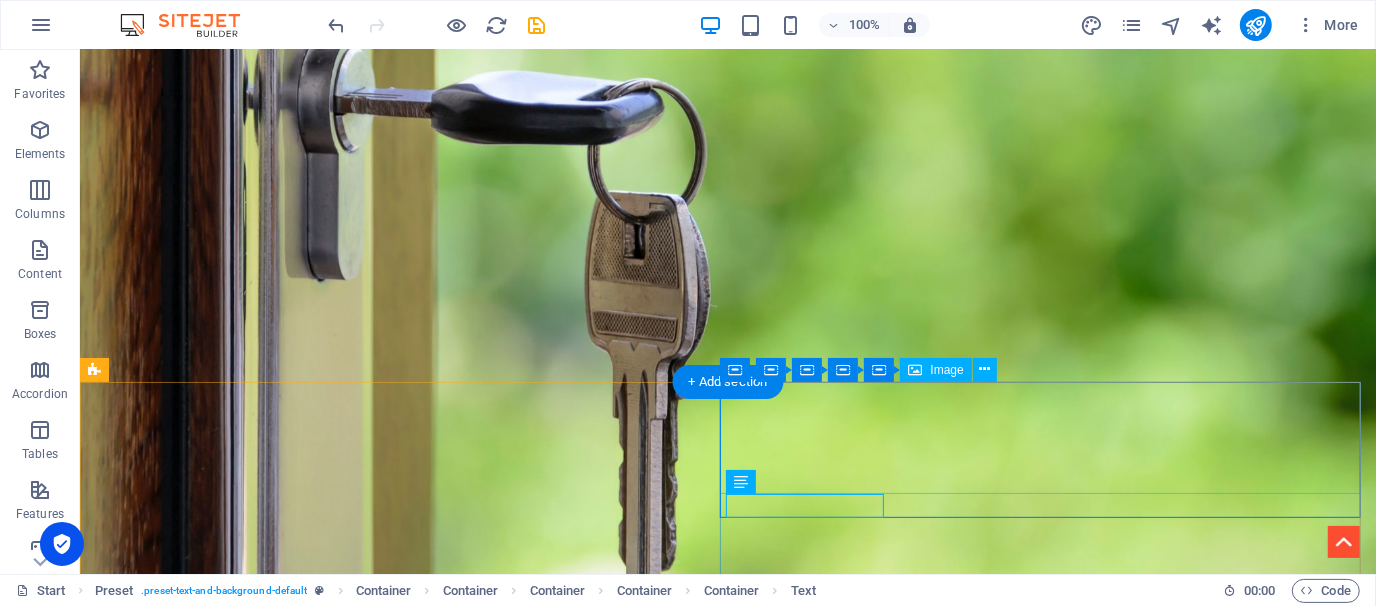 click at bounding box center (727, 2857) 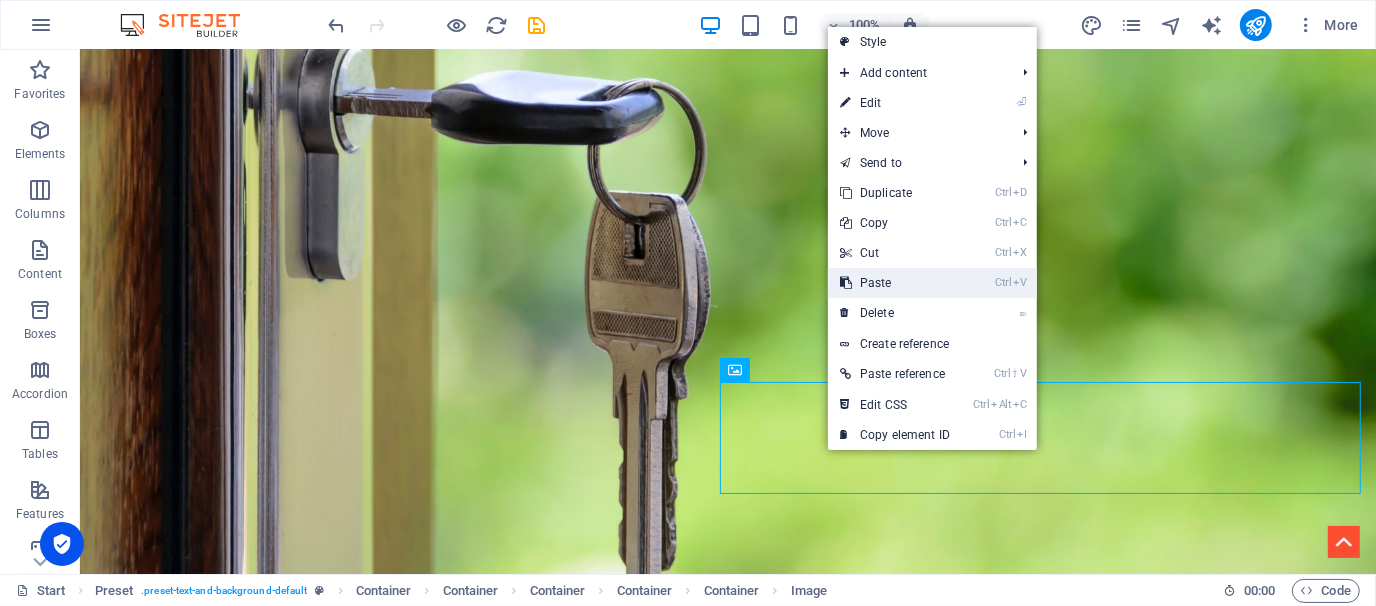 click on "Ctrl V  Paste" at bounding box center (895, 283) 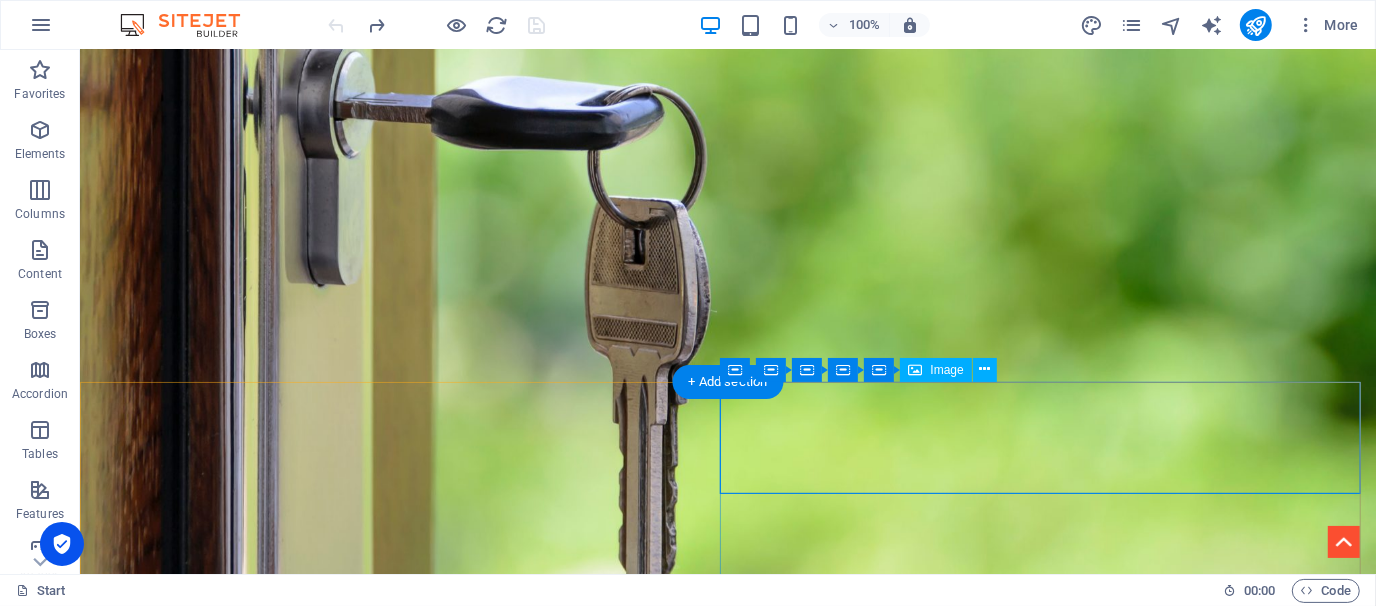 click at bounding box center (727, 2857) 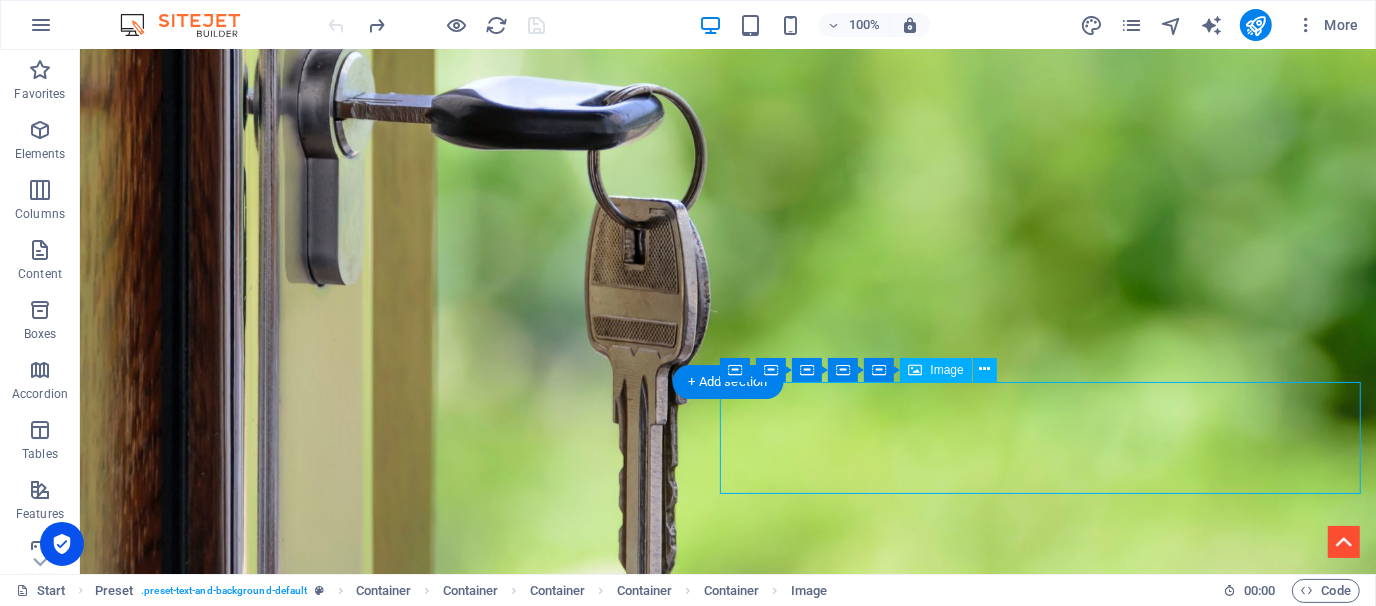 click at bounding box center (727, 2857) 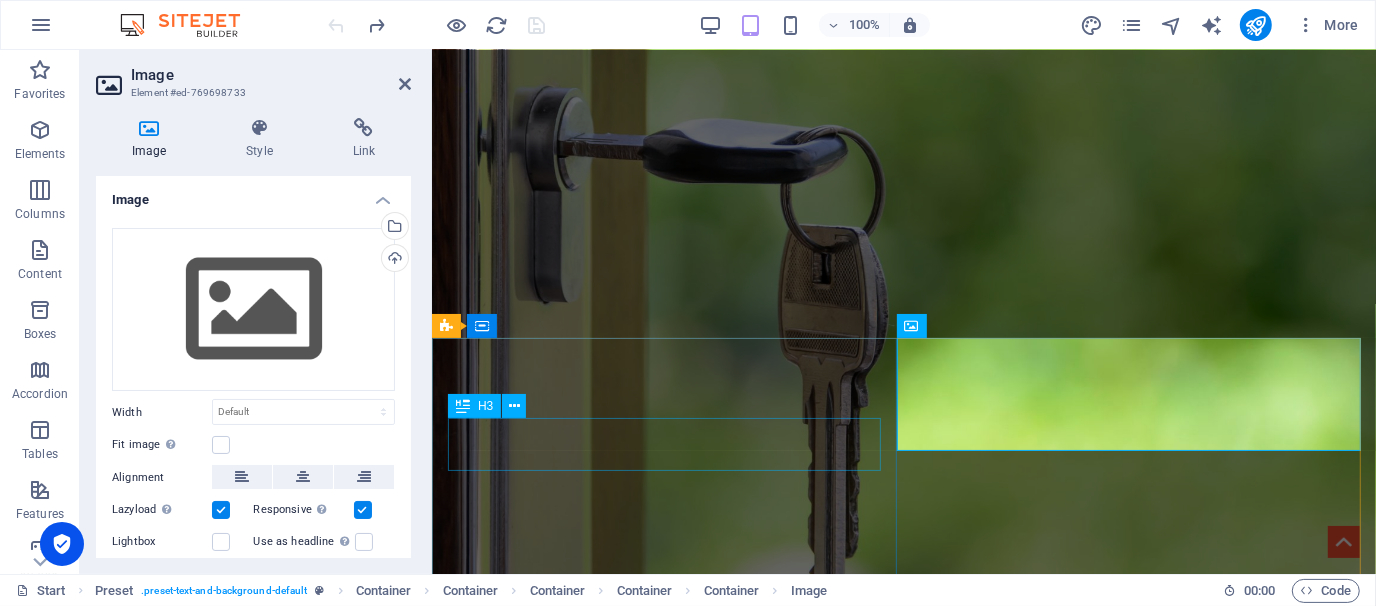 scroll, scrollTop: 804, scrollLeft: 0, axis: vertical 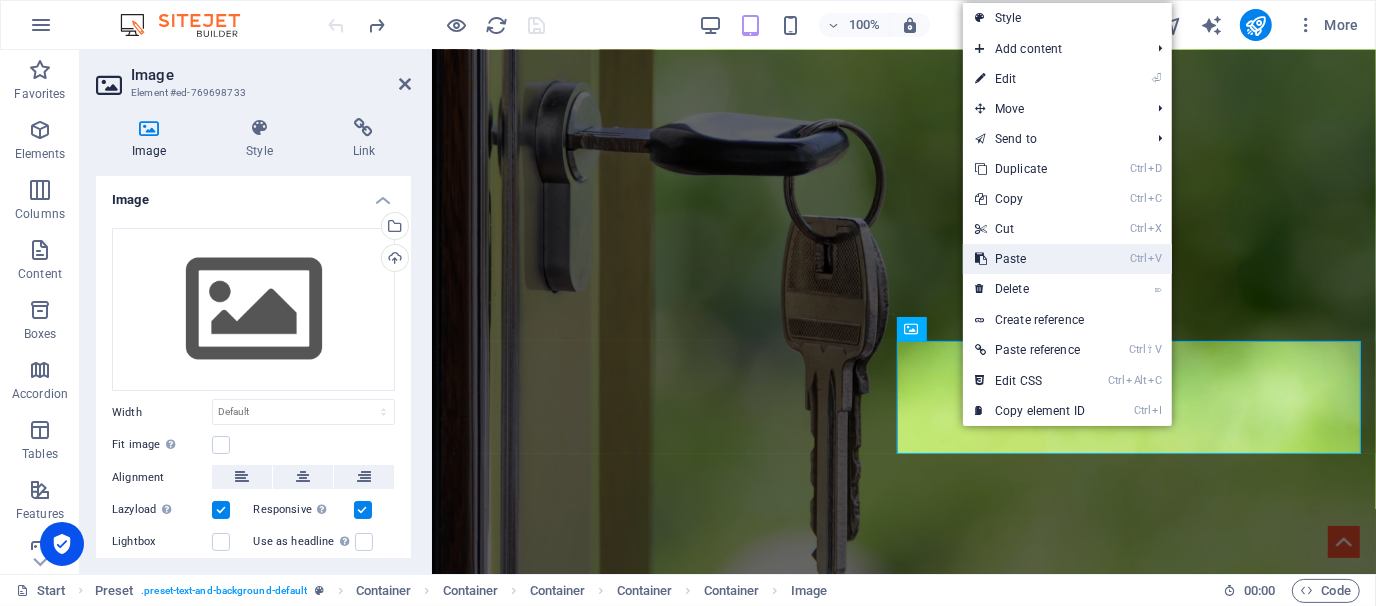 click on "Ctrl V  Paste" at bounding box center (1030, 259) 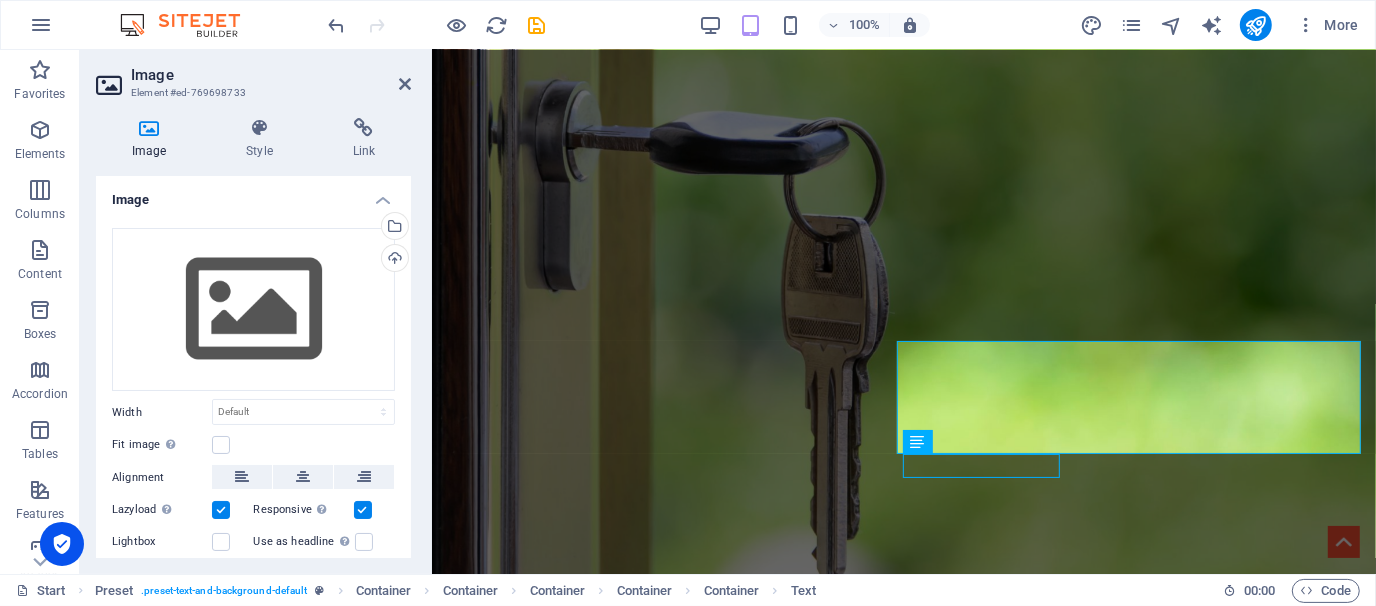 scroll, scrollTop: 803, scrollLeft: 0, axis: vertical 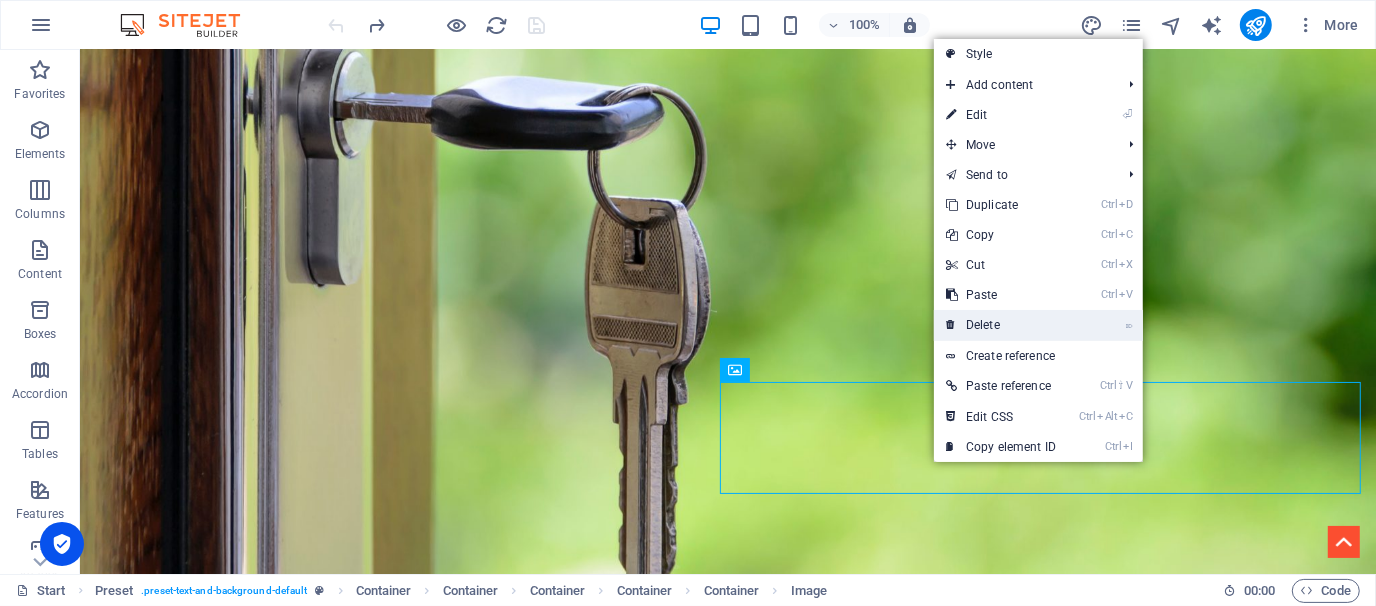 click on "⌦  Delete" at bounding box center (1001, 325) 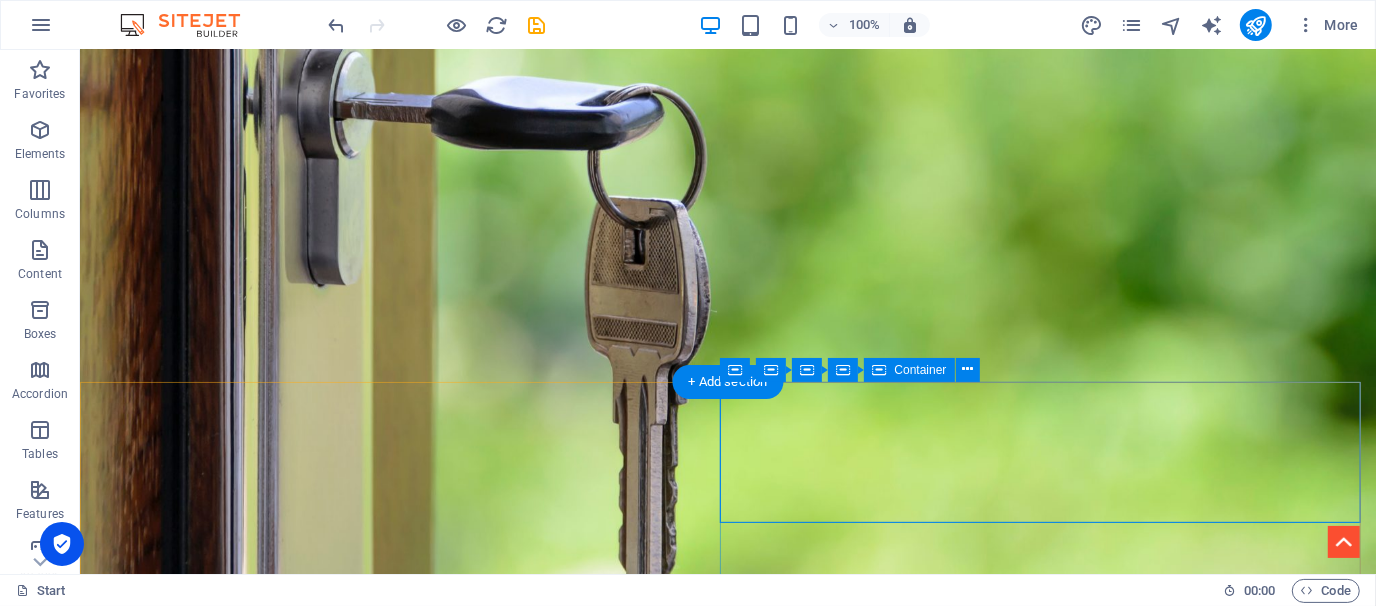 click on "Paste clipboard" at bounding box center (781, 2846) 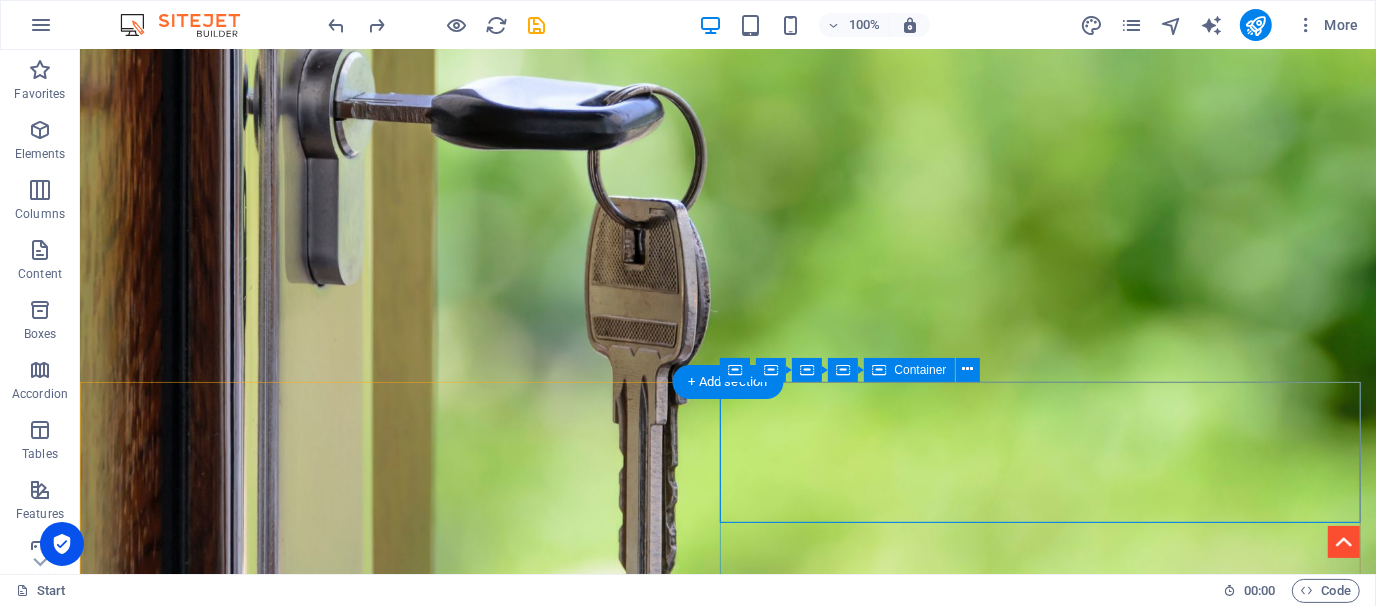 click on "Add elements" at bounding box center (668, 2846) 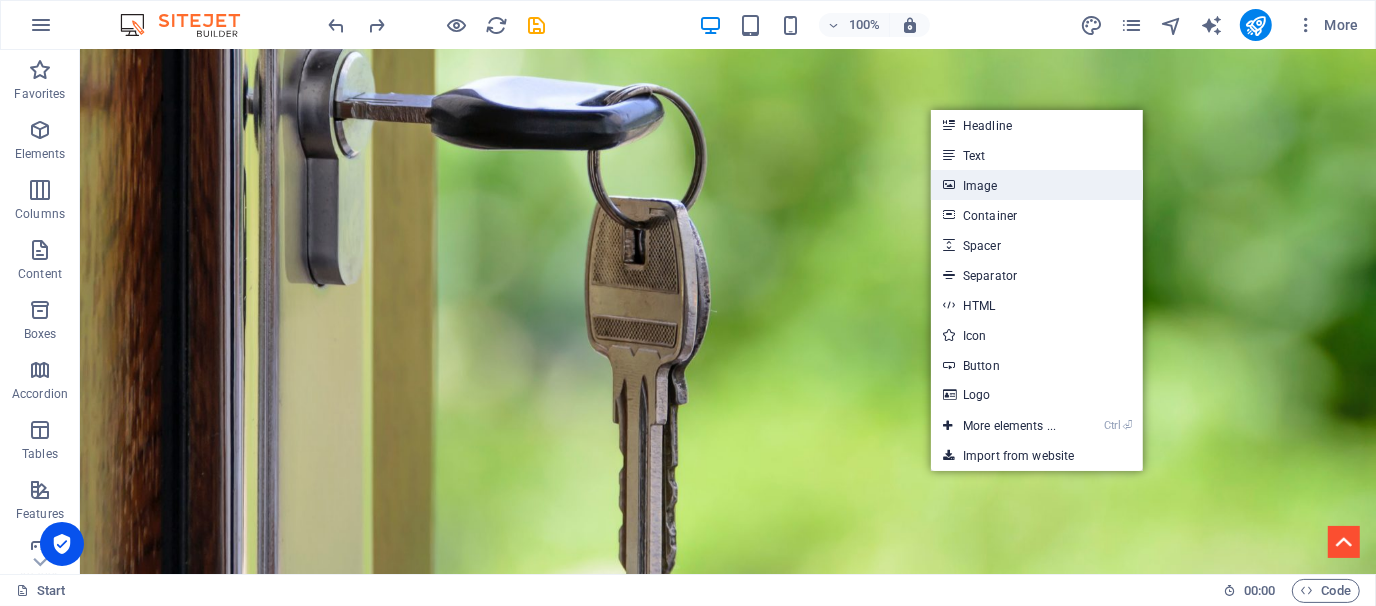 click on "Image" at bounding box center [1037, 185] 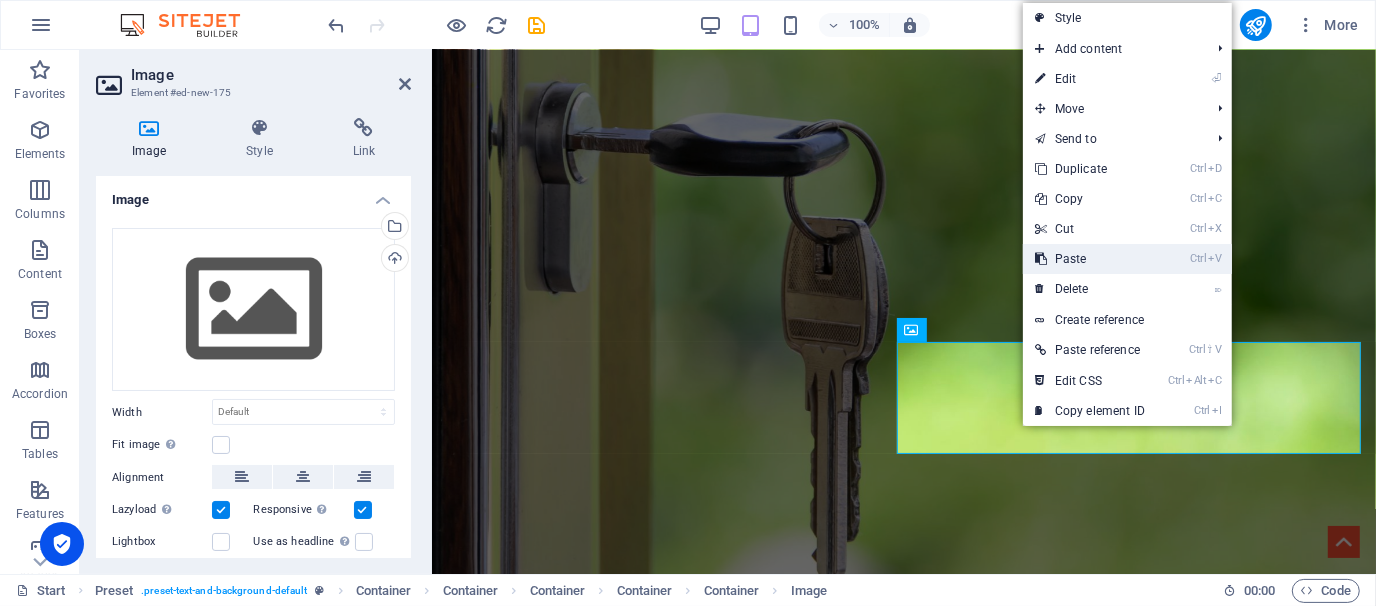click on "Ctrl V  Paste" at bounding box center (1090, 259) 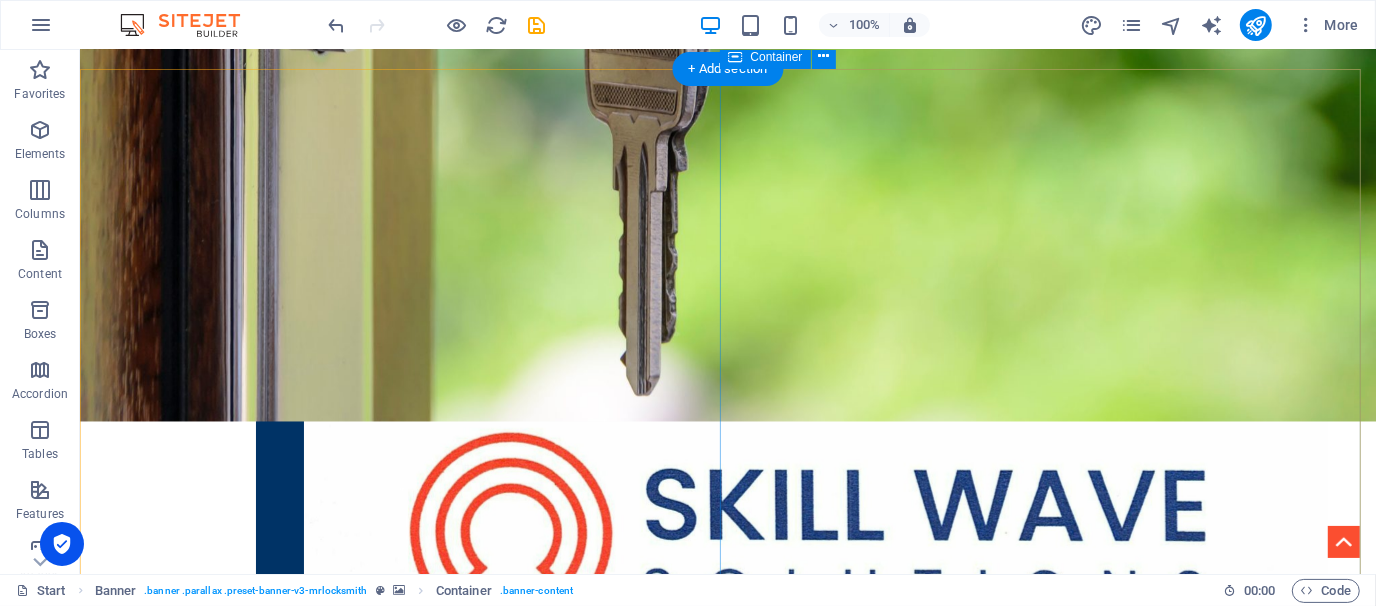 scroll, scrollTop: 1129, scrollLeft: 0, axis: vertical 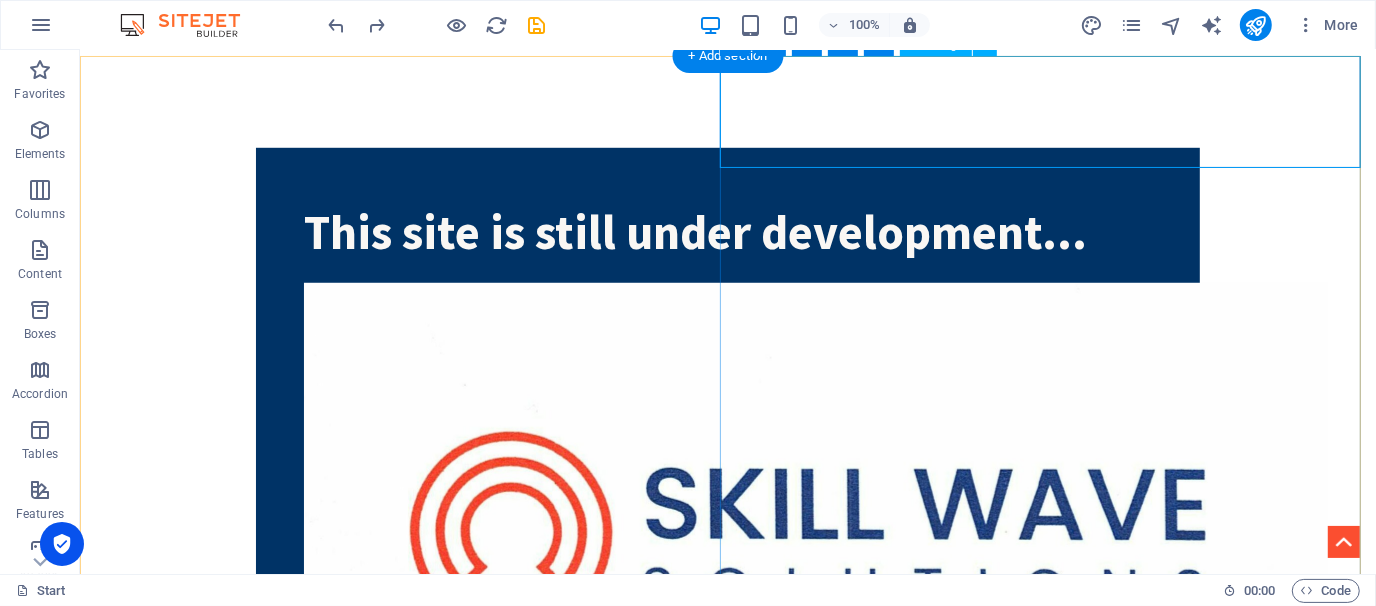 click at bounding box center [727, 2475] 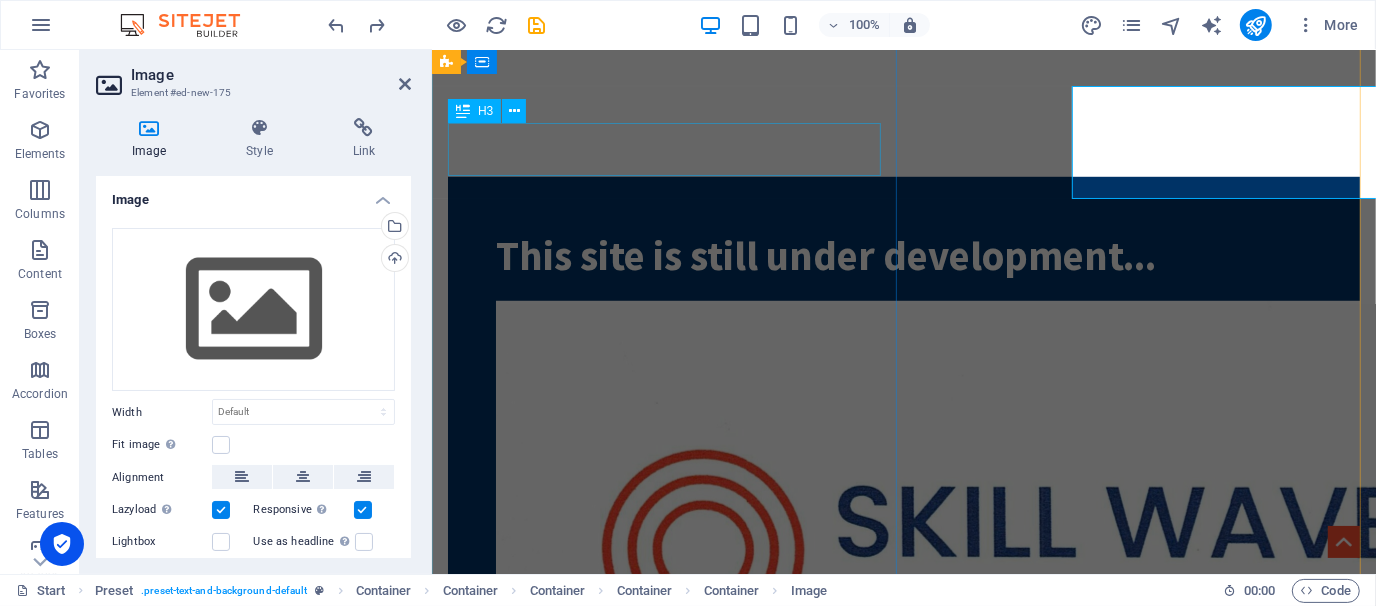 scroll, scrollTop: 1101, scrollLeft: 0, axis: vertical 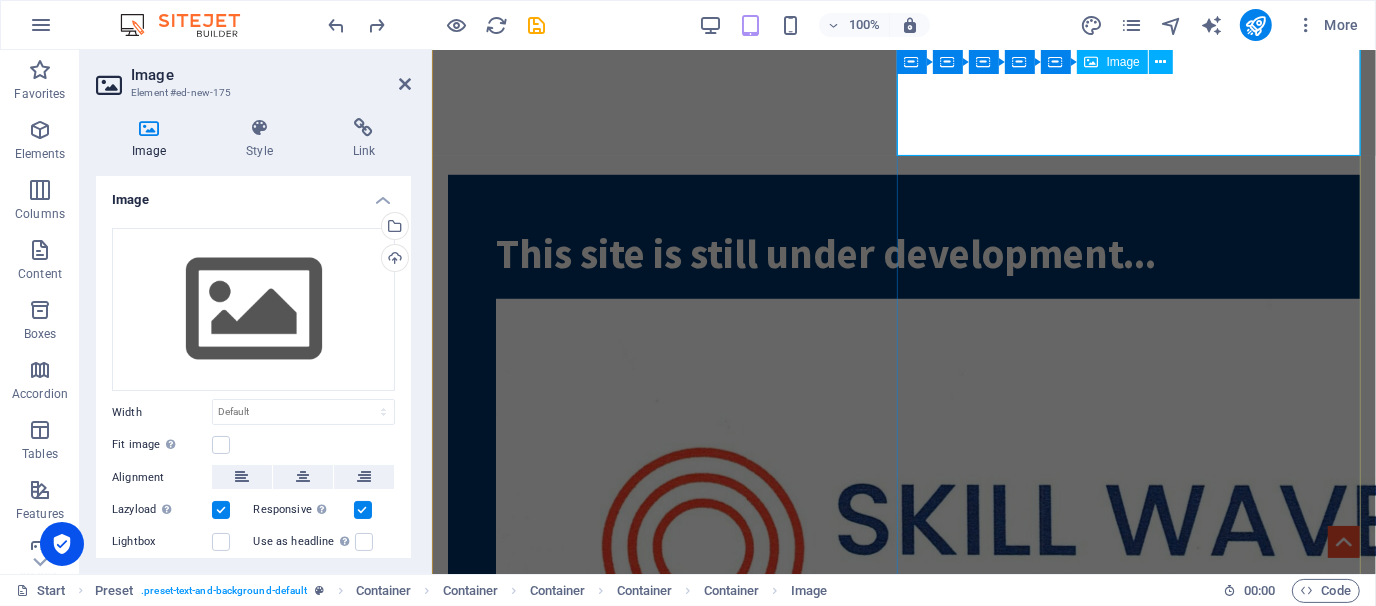 click at bounding box center [903, 2351] 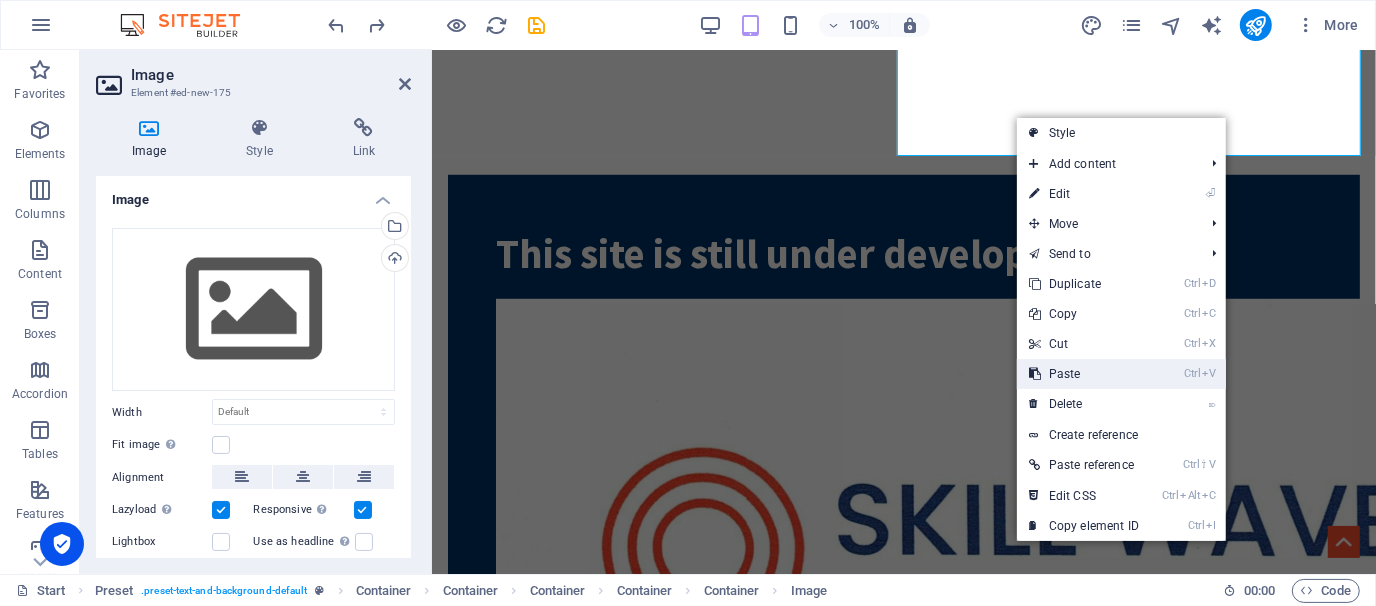 click on "Ctrl V  Paste" at bounding box center [1084, 374] 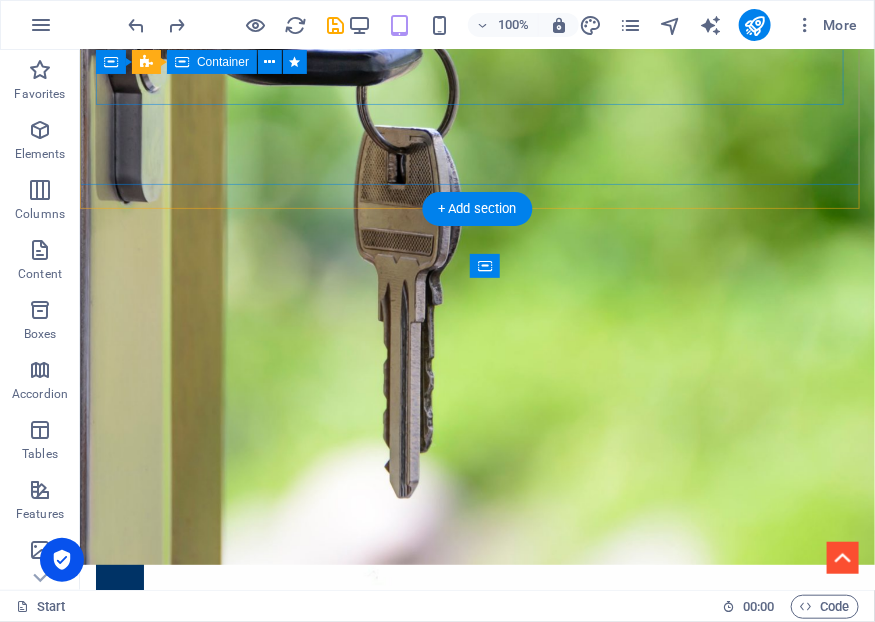 scroll, scrollTop: 1054, scrollLeft: 0, axis: vertical 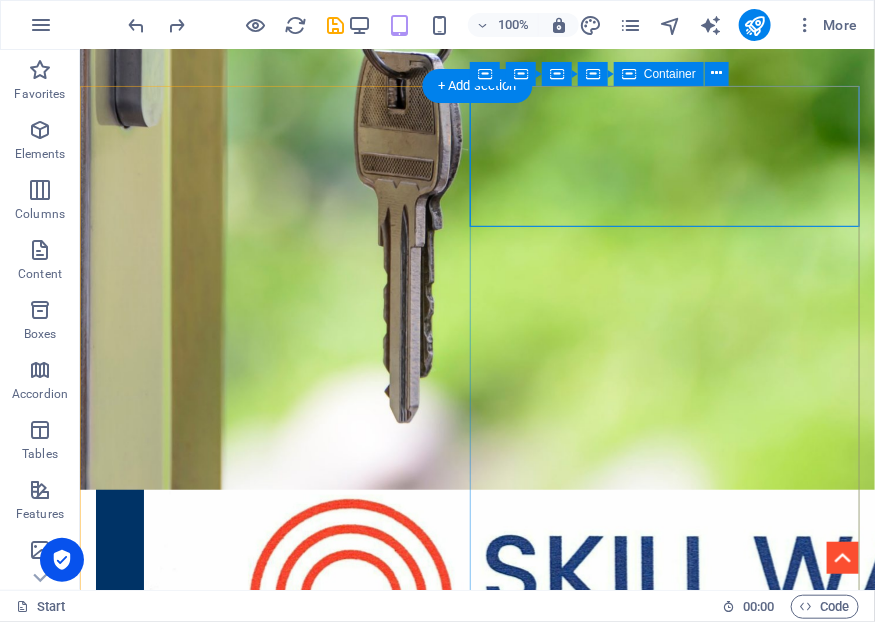 click on "Paste clipboard" at bounding box center (530, 2609) 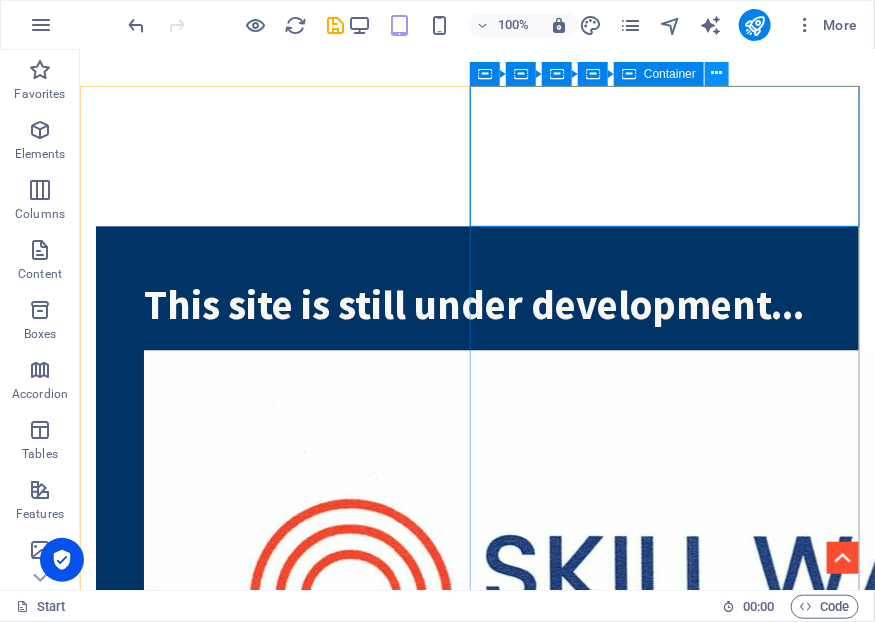 click at bounding box center [717, 73] 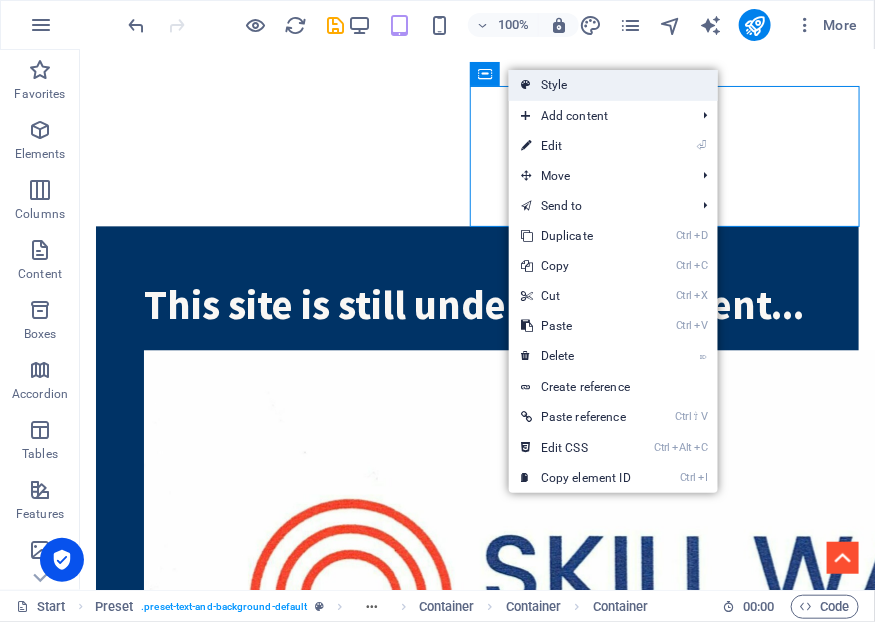 click on "Style" at bounding box center [613, 85] 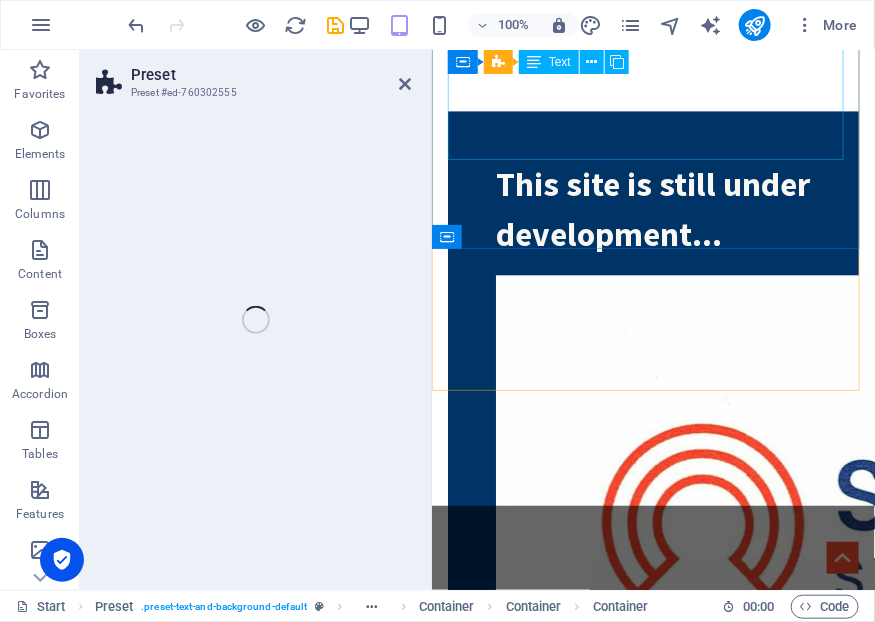 select on "px" 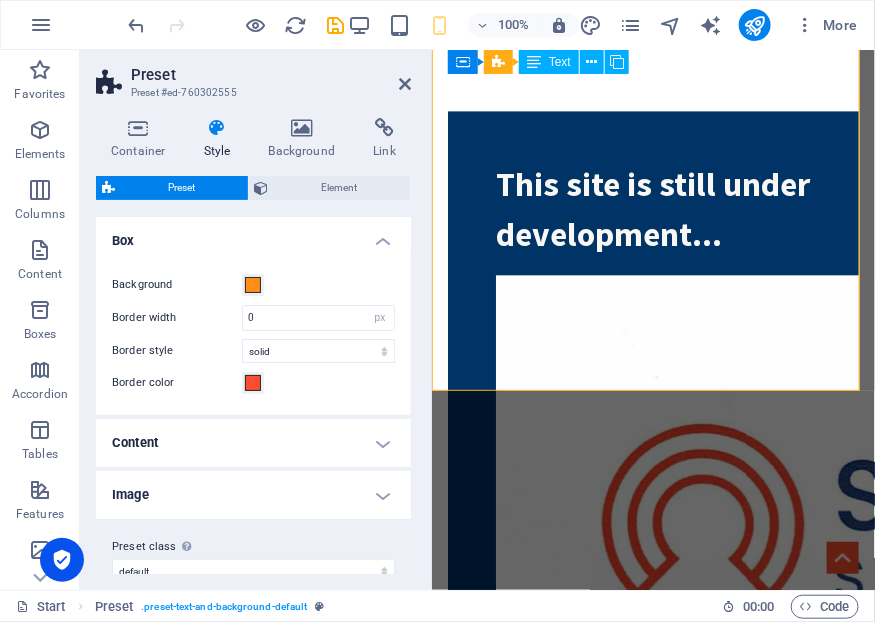 scroll, scrollTop: 2534, scrollLeft: 0, axis: vertical 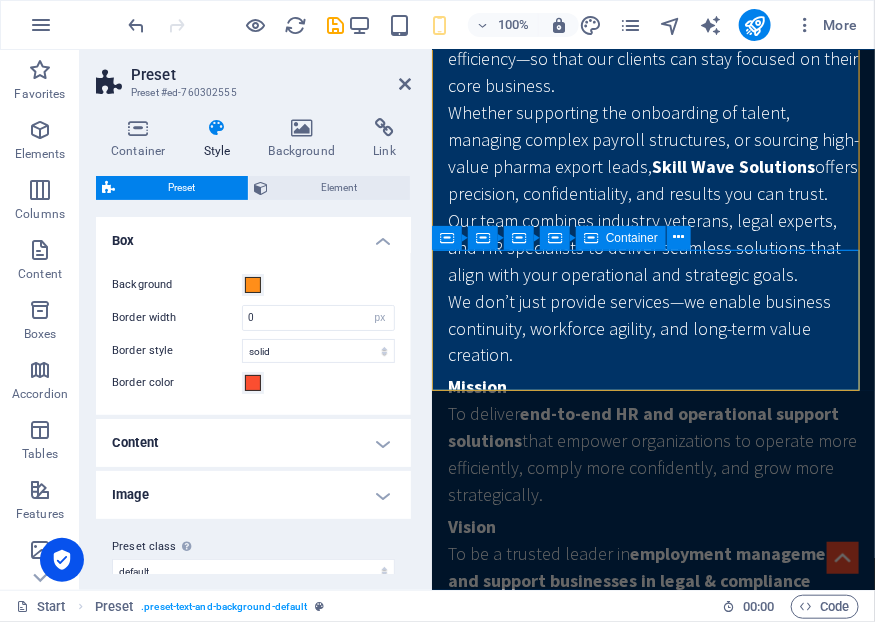 click on "Drop content here or  Add elements  Paste clipboard" at bounding box center [652, 1441] 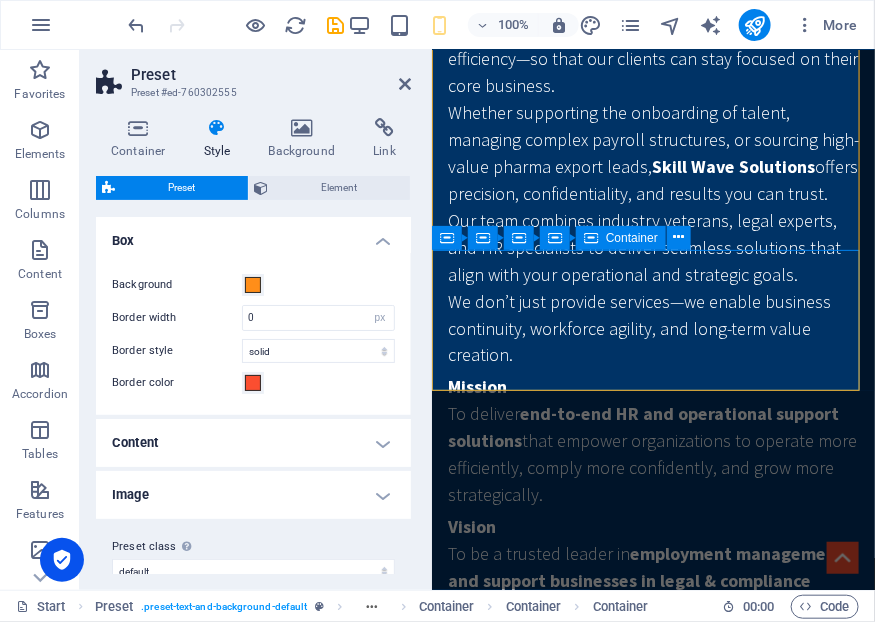 click on "Drop content here or  Add elements  Paste clipboard" at bounding box center (652, 1441) 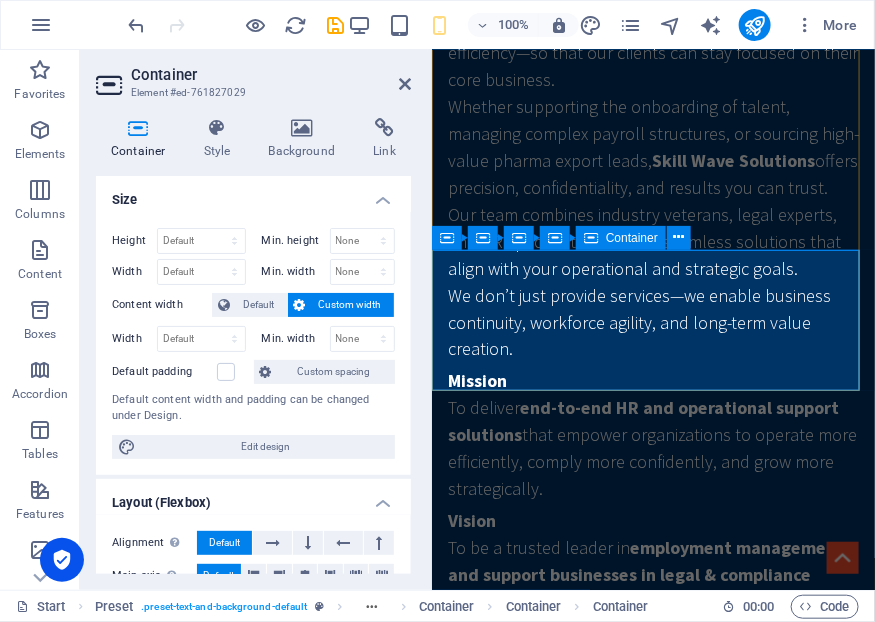 click on "Drop content here or  Add elements  Paste clipboard" at bounding box center [652, 1435] 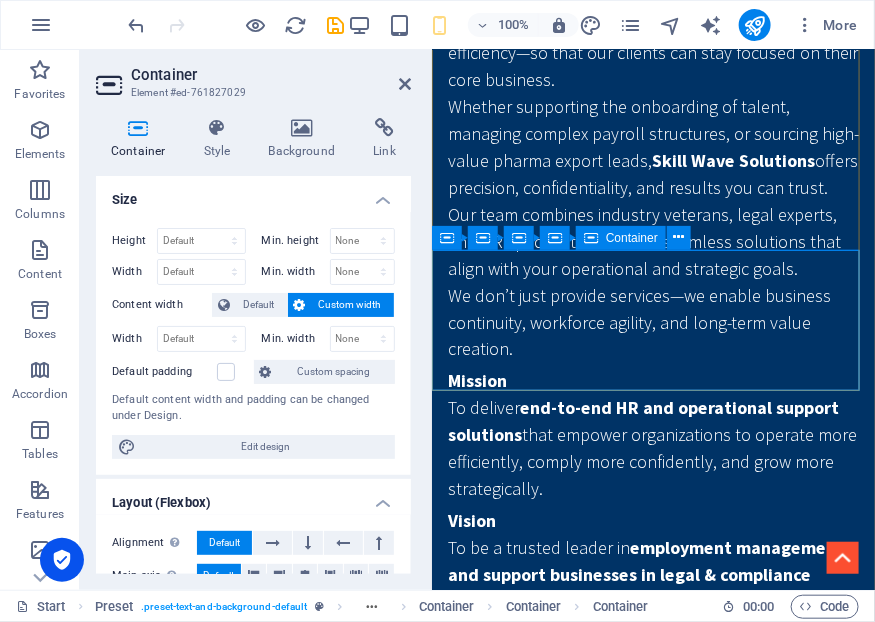 click on "Drop content here or  Add elements  Paste clipboard" at bounding box center [652, 1435] 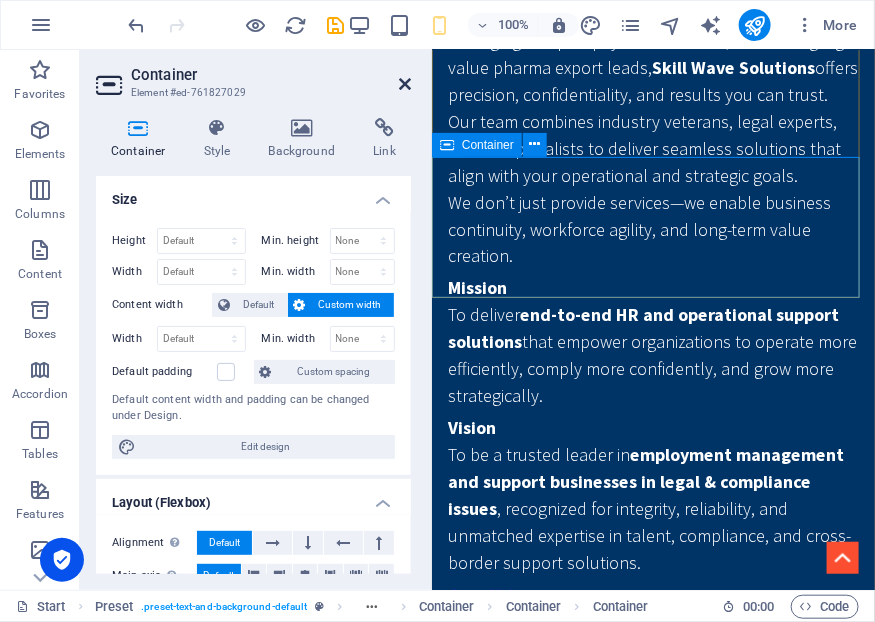 click at bounding box center [405, 84] 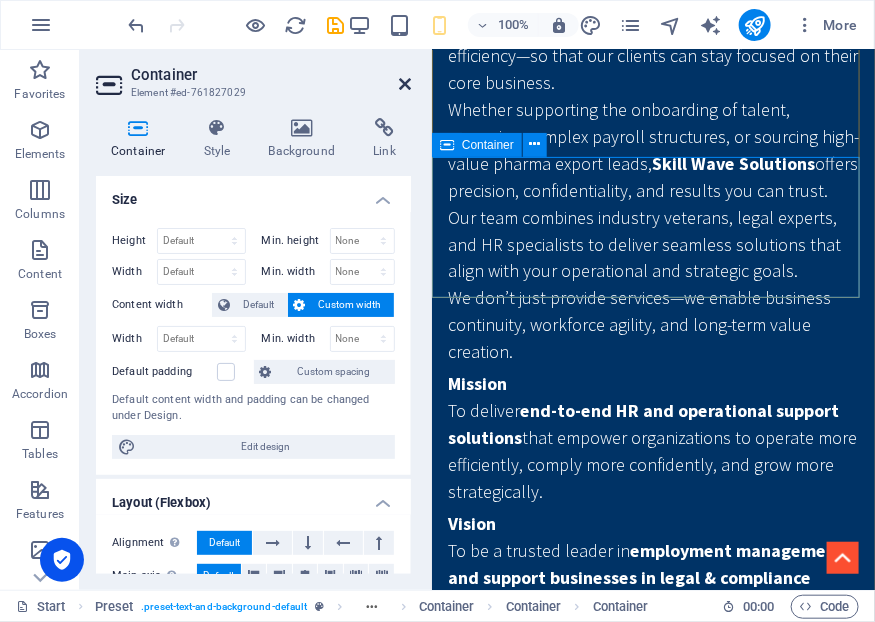 scroll, scrollTop: 890, scrollLeft: 0, axis: vertical 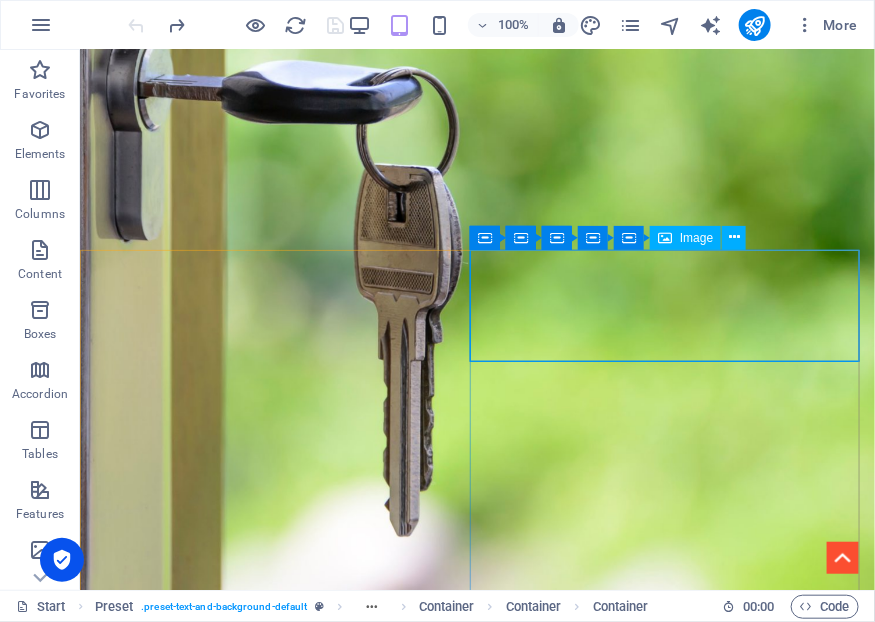 click on "Image" at bounding box center (696, 238) 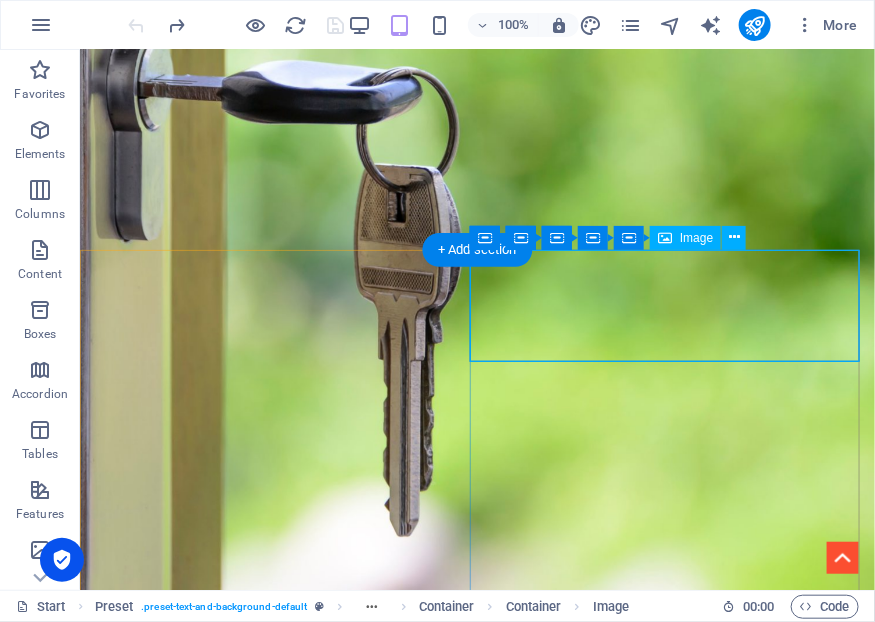 drag, startPoint x: 773, startPoint y: 289, endPoint x: 601, endPoint y: 319, distance: 174.59668 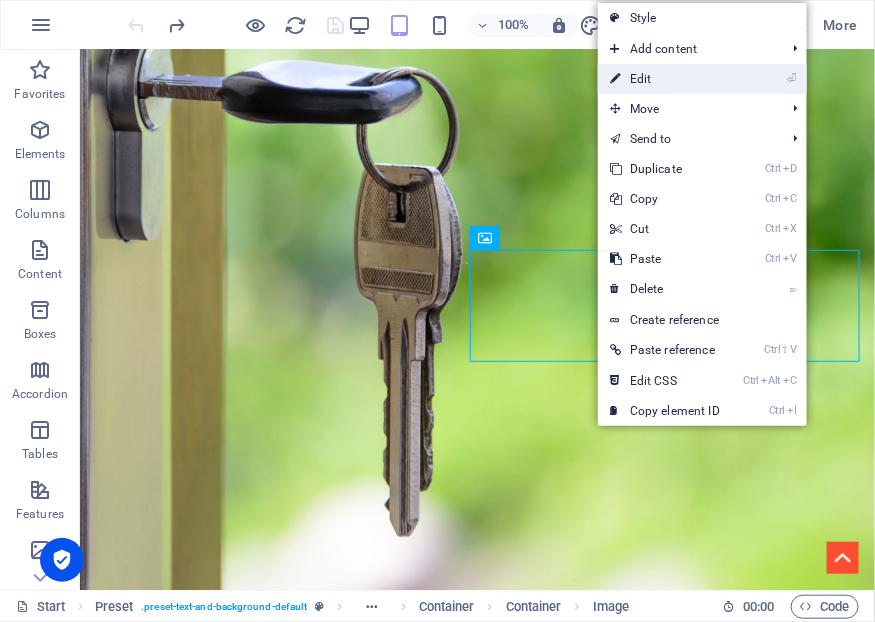 click on "⏎  Edit" at bounding box center [665, 79] 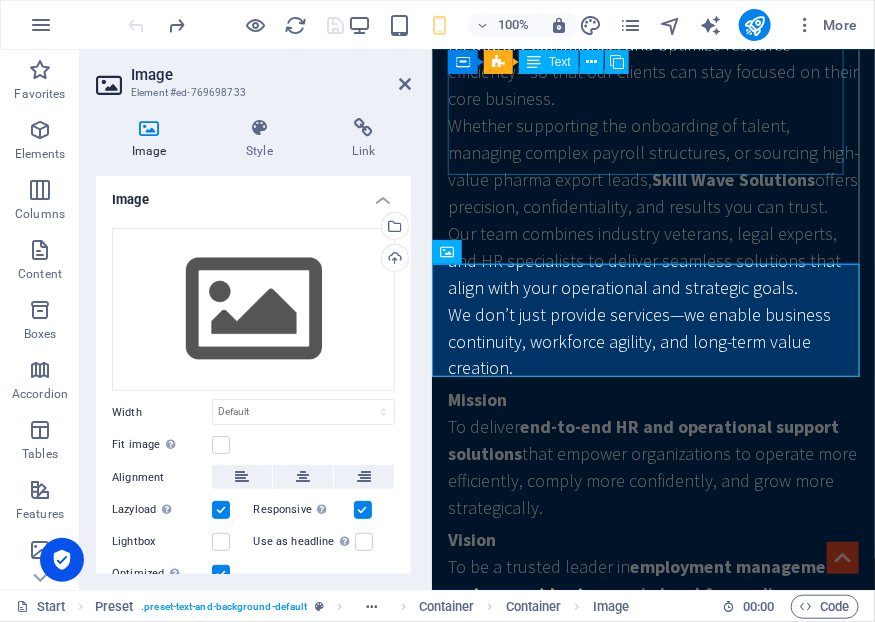 scroll, scrollTop: 2520, scrollLeft: 0, axis: vertical 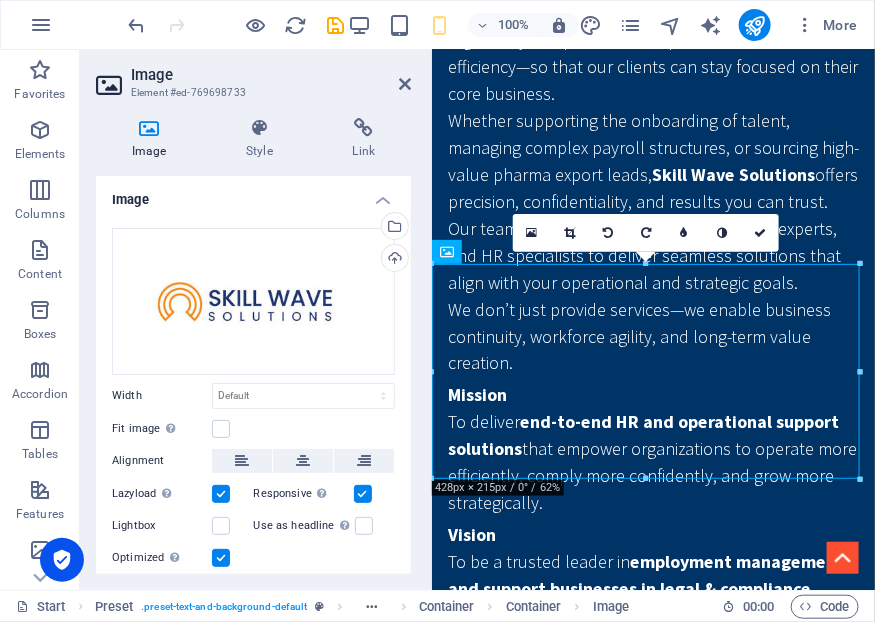 click on "Image Element #ed-769698733 Image Style Link Image Drag files here, click to choose files or select files from Files or our free stock photos & videos Select files from the file manager, stock photos, or upload file(s) Upload Width Default auto px rem % em vh vw Fit image Automatically fit image to a fixed width and height Height Default auto px Alignment Lazyload Loading images after the page loads improves page speed. Responsive Automatically load retina image and smartphone optimized sizes. Lightbox Use as headline The image will be wrapped in an H1 headline tag. Useful for giving alternative text the weight of an H1 headline, e.g. for the logo. Leave unchecked if uncertain. Optimized Images are compressed to improve page speed. Position Direction Custom X offset 50 px rem % vh vw Y offset 50 px rem % vh vw Text Float No float Image left Image right Determine how text should behave around the image. Text Alternative text Image caption Paragraph Format Normal Heading 1 Heading 2 Heading 3 Heading 4 Code 8 9" at bounding box center (256, 320) 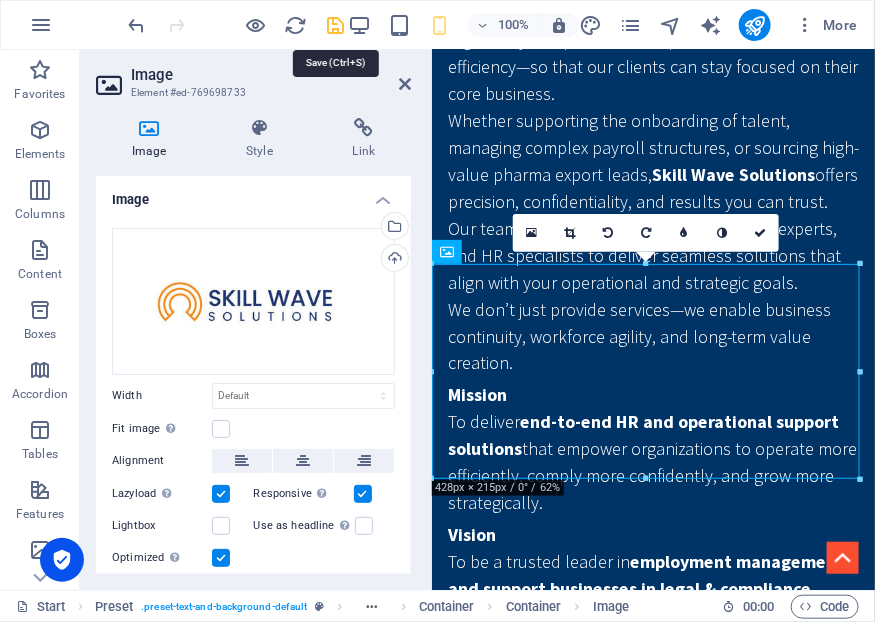 click at bounding box center (335, 25) 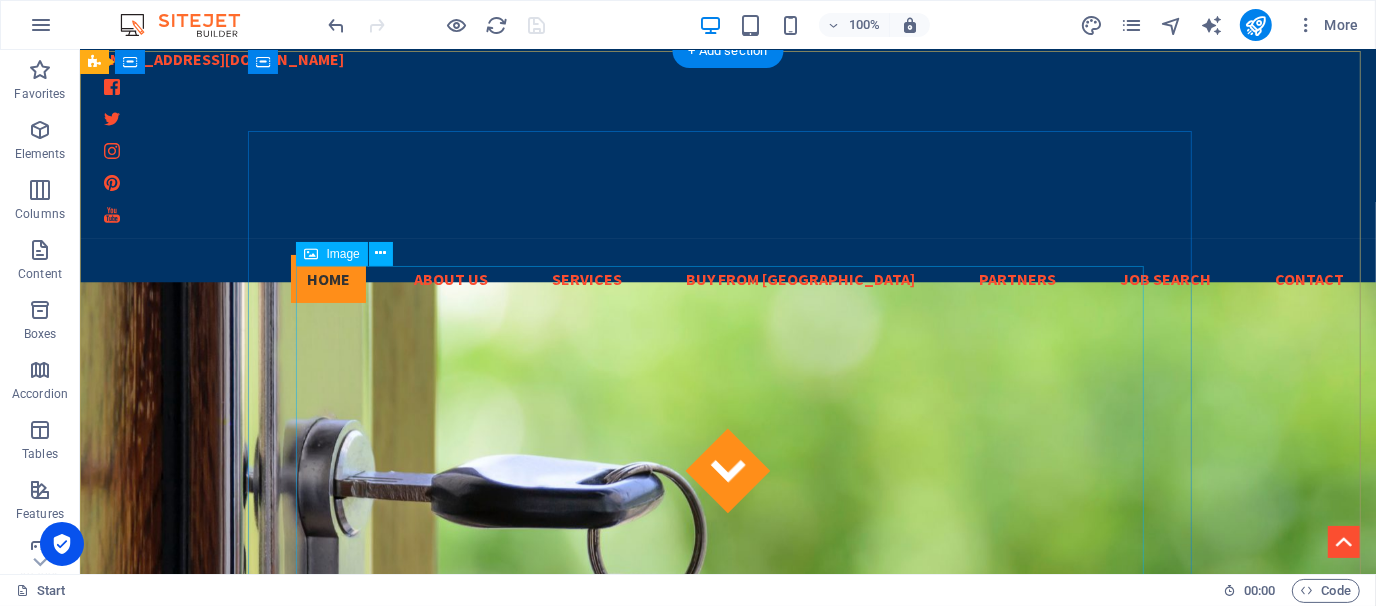 scroll, scrollTop: 0, scrollLeft: 0, axis: both 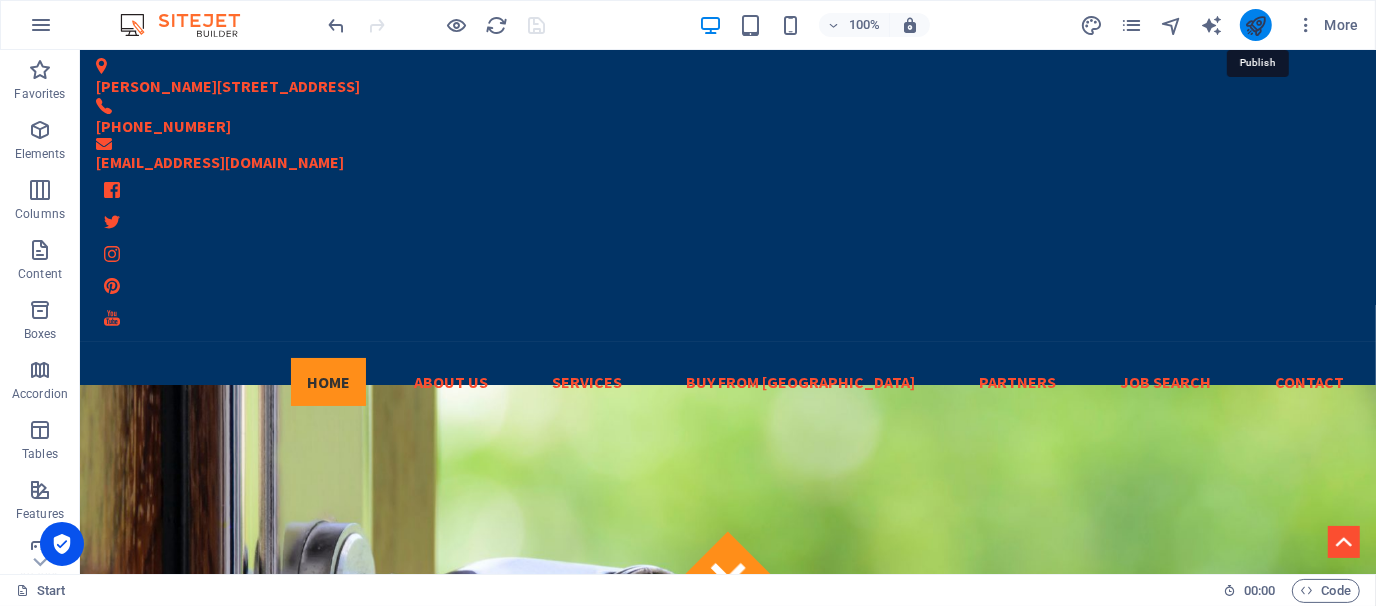 click at bounding box center [1255, 25] 